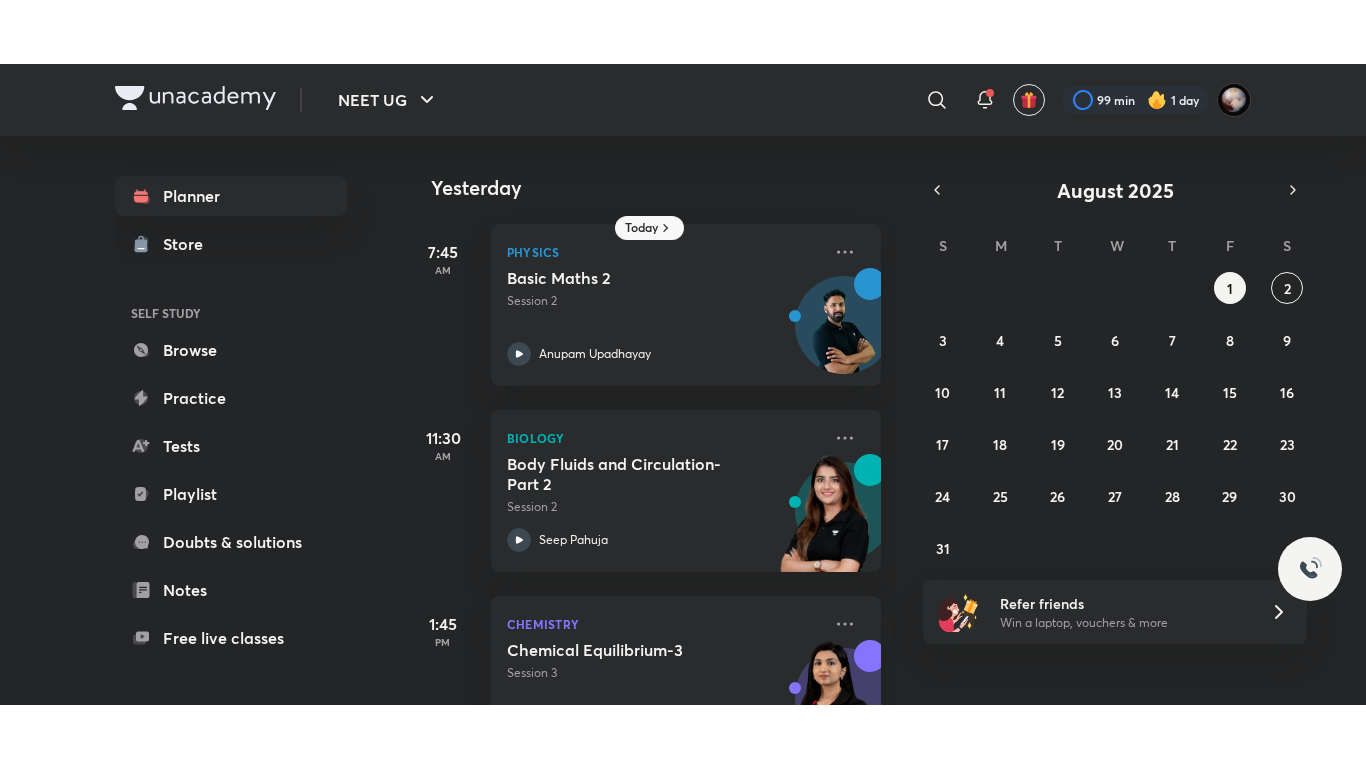 scroll, scrollTop: 0, scrollLeft: 0, axis: both 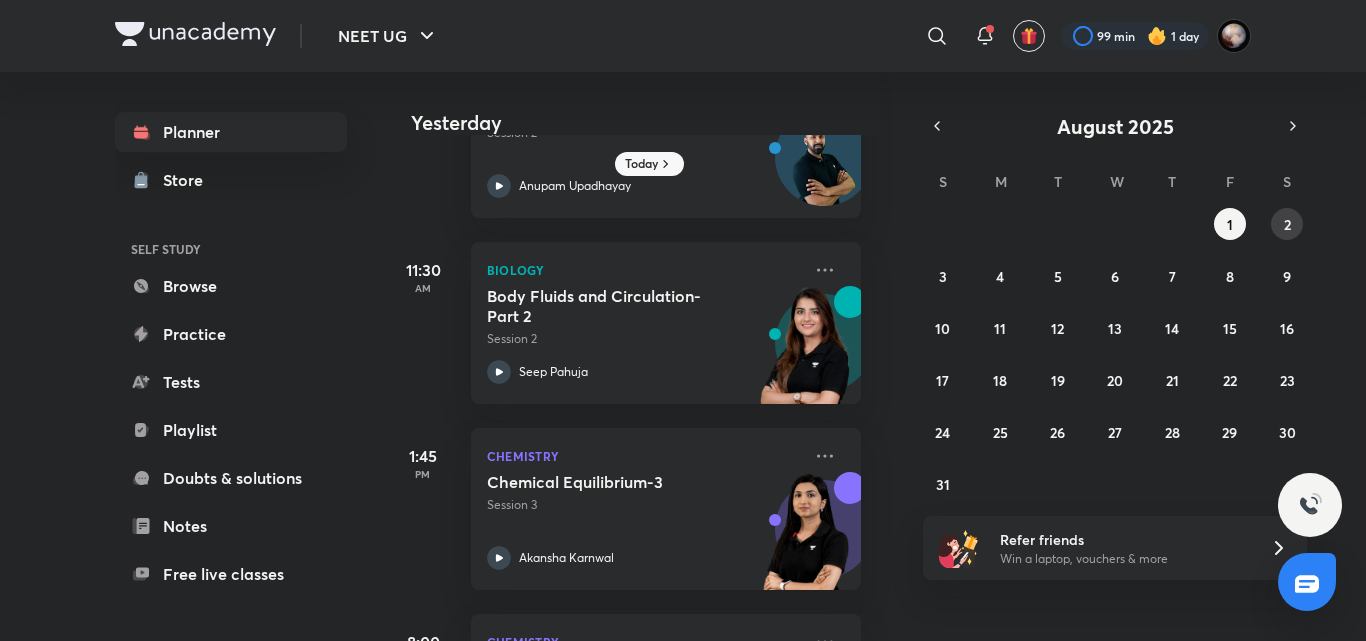 click on "2" at bounding box center (1287, 224) 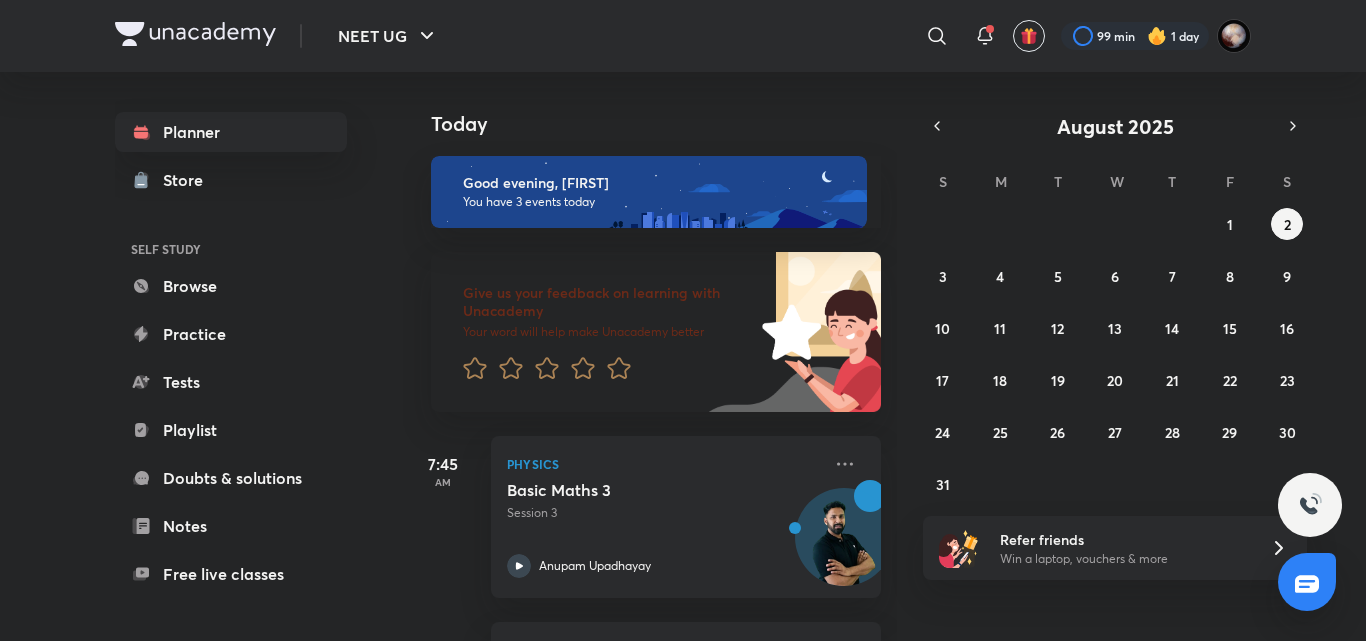 click on "7:45 AM Physics Basic Maths 3 Session 3 [NAME] [LAST]" at bounding box center (642, 505) 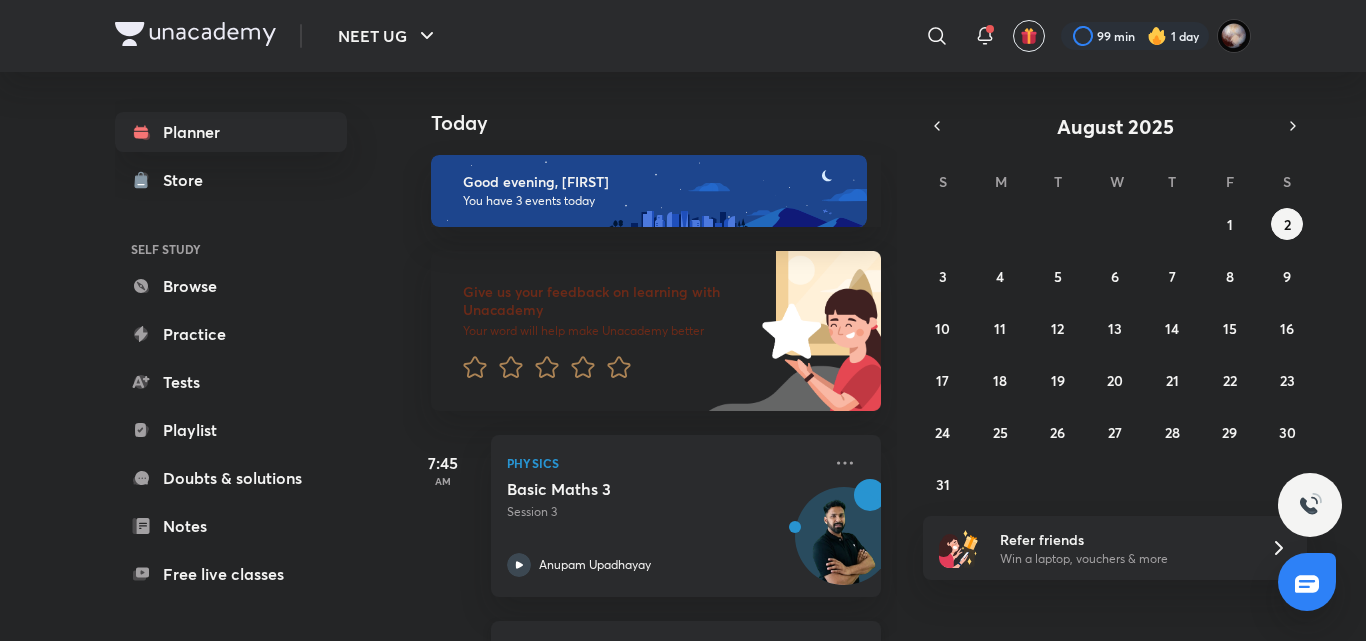 scroll, scrollTop: 360, scrollLeft: 0, axis: vertical 